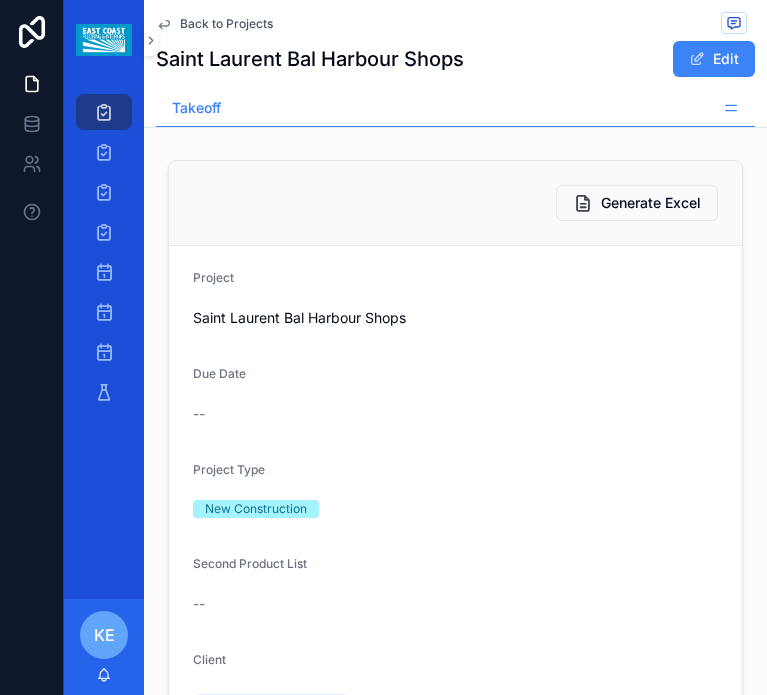 scroll, scrollTop: 0, scrollLeft: 0, axis: both 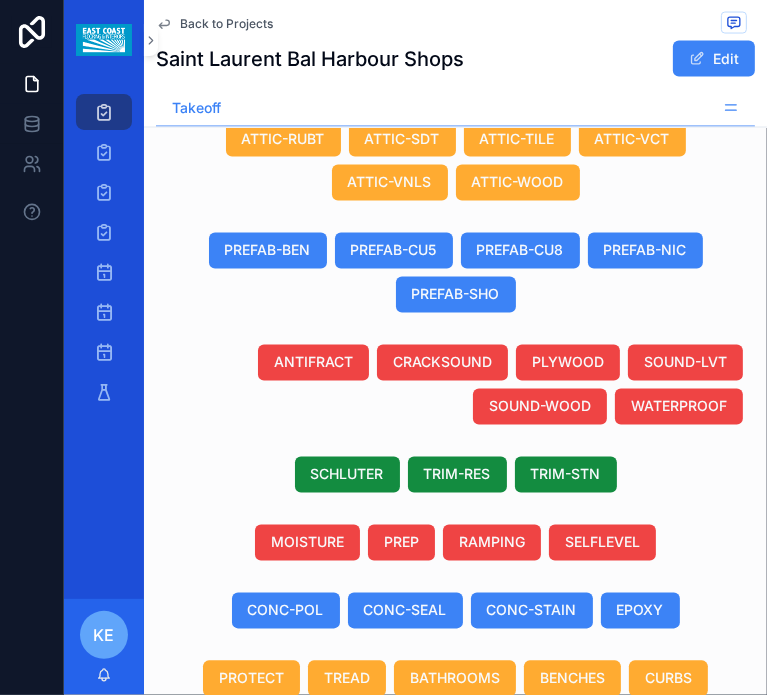 click on "VCT" at bounding box center [667, 1015] 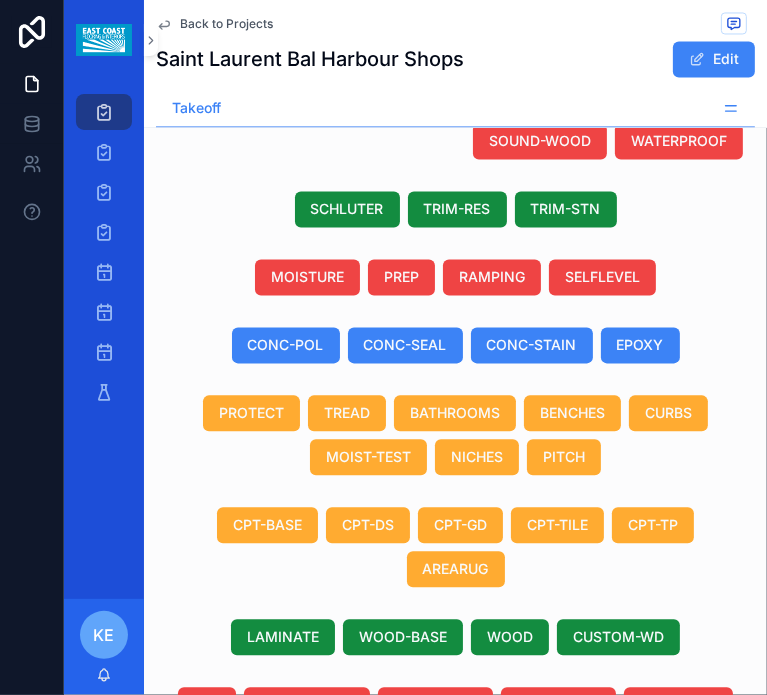 scroll, scrollTop: 1962, scrollLeft: 0, axis: vertical 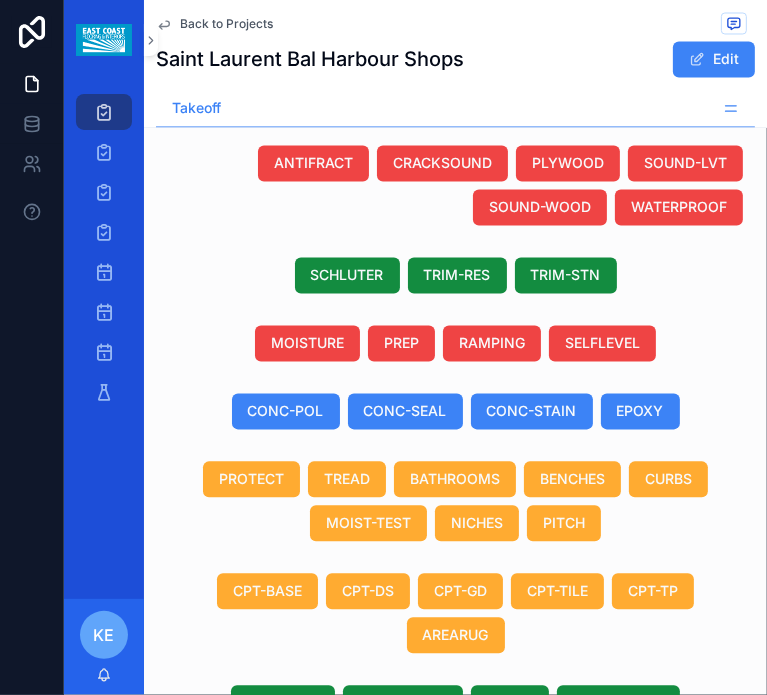 click on "TILE-FLTH" at bounding box center [514, 1059] 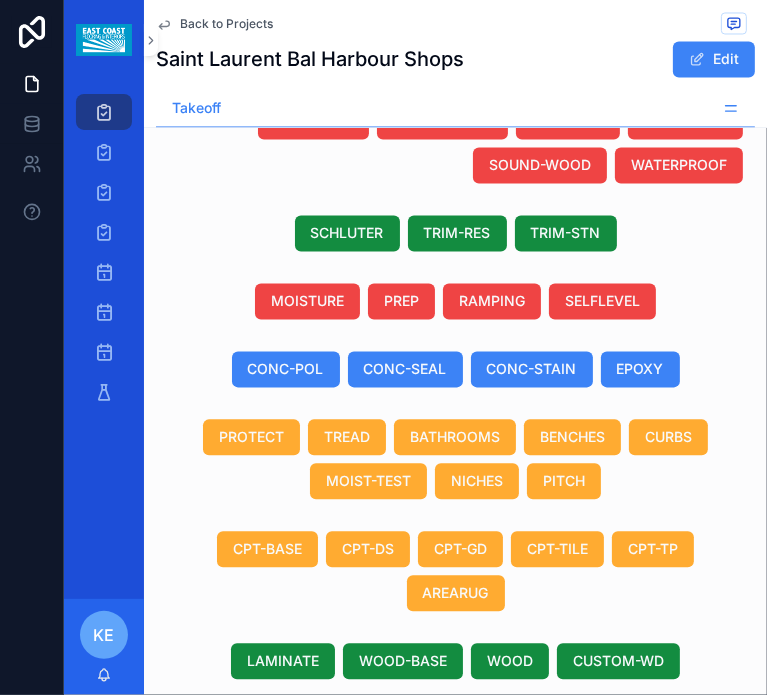 scroll, scrollTop: 2095, scrollLeft: 0, axis: vertical 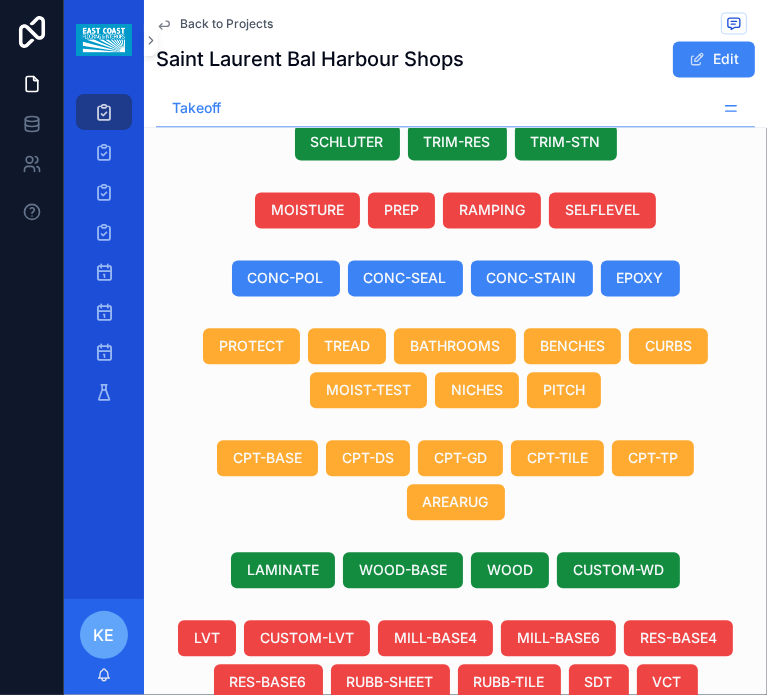 click on "1 1" at bounding box center [434, 1184] 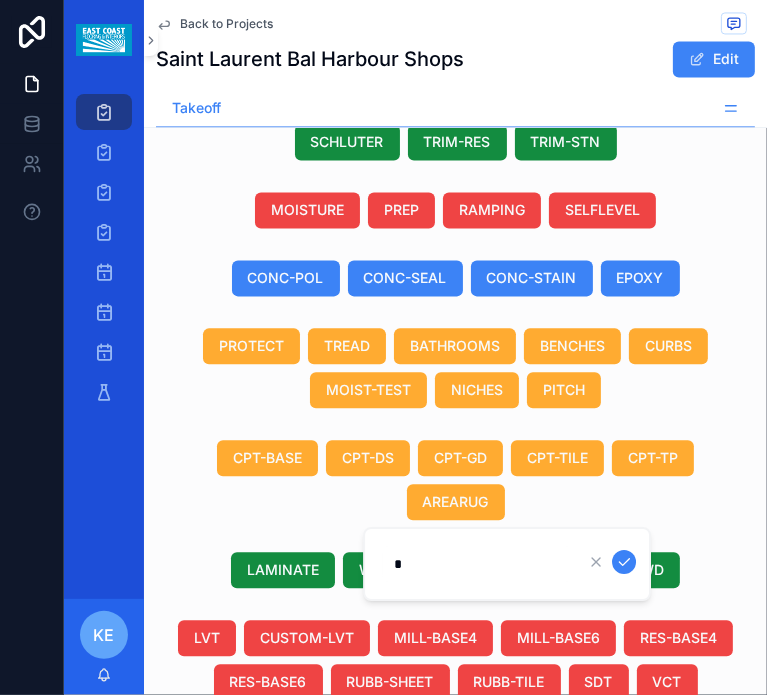 click at bounding box center [455, 1043] 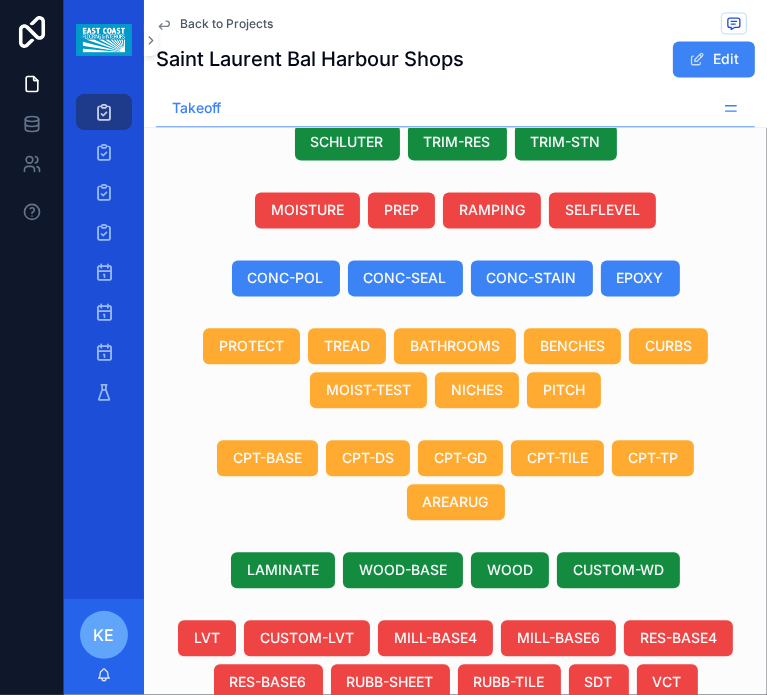 click on "VCT" at bounding box center [584, 1184] 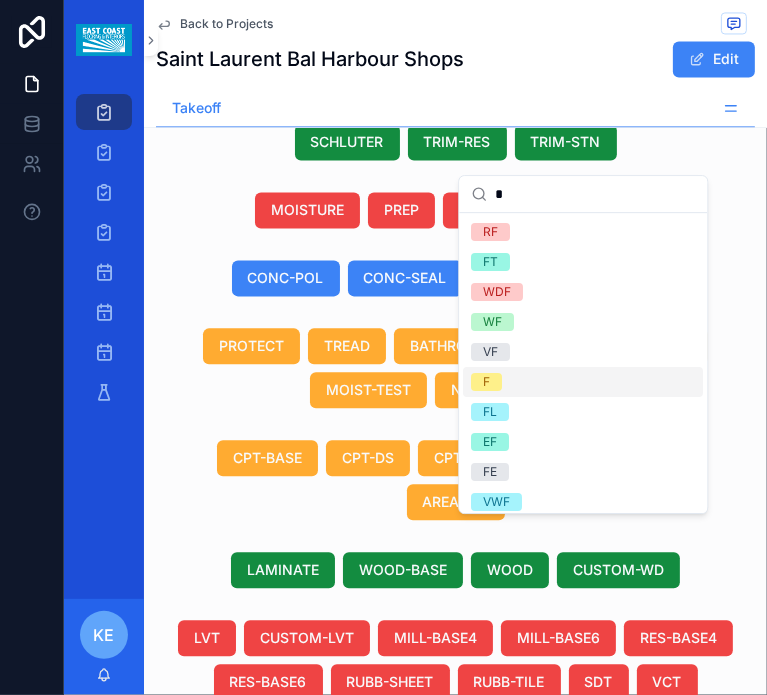 type on "*" 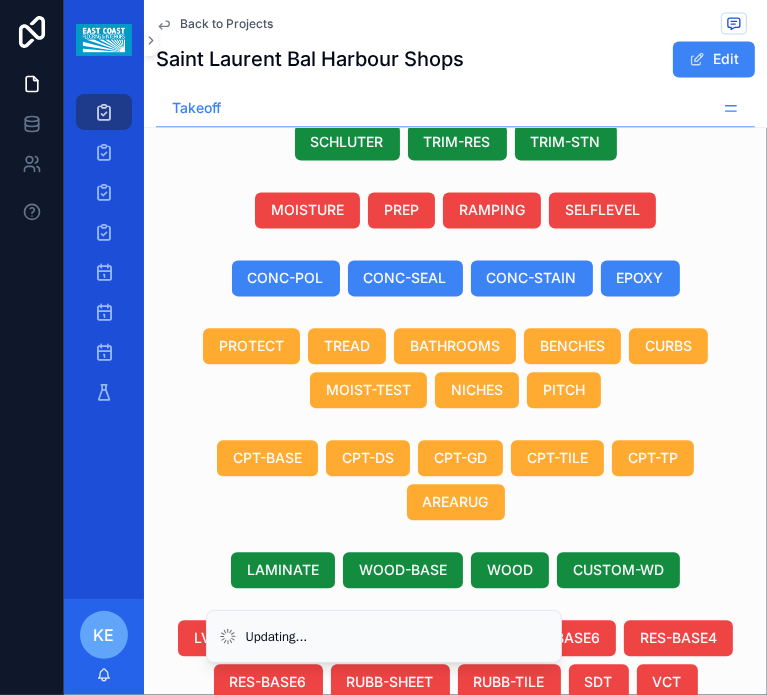 click on "TL" at bounding box center (584, 1111) 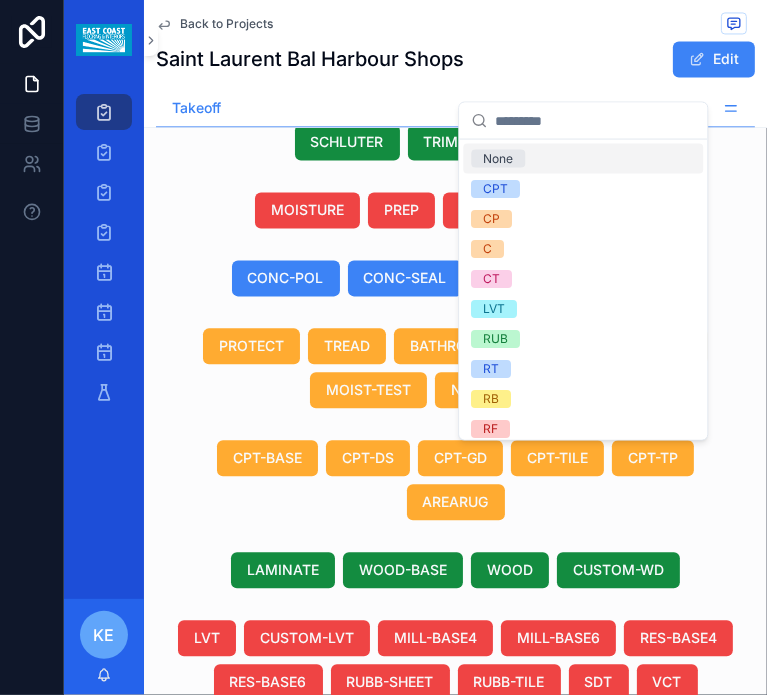 type on "*" 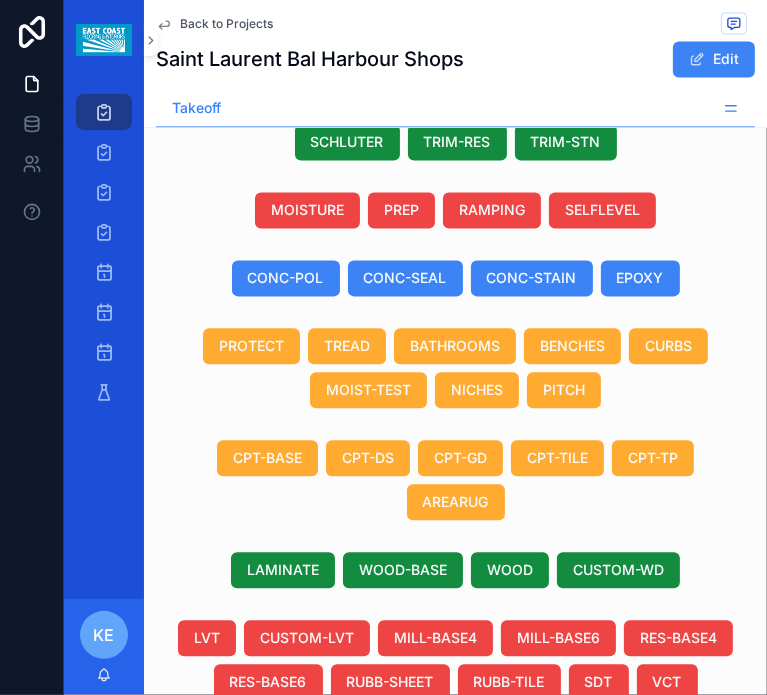 scroll, scrollTop: 0, scrollLeft: 0, axis: both 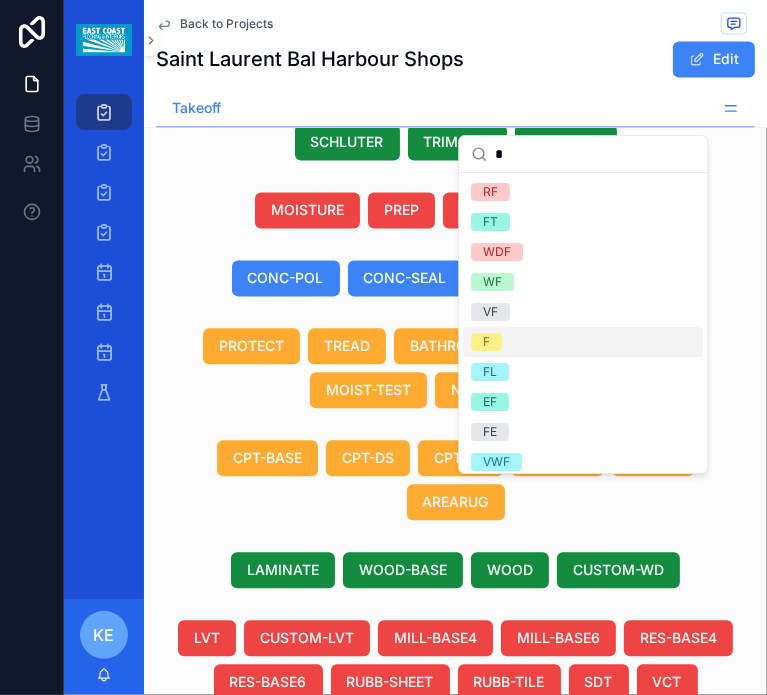 type on "*" 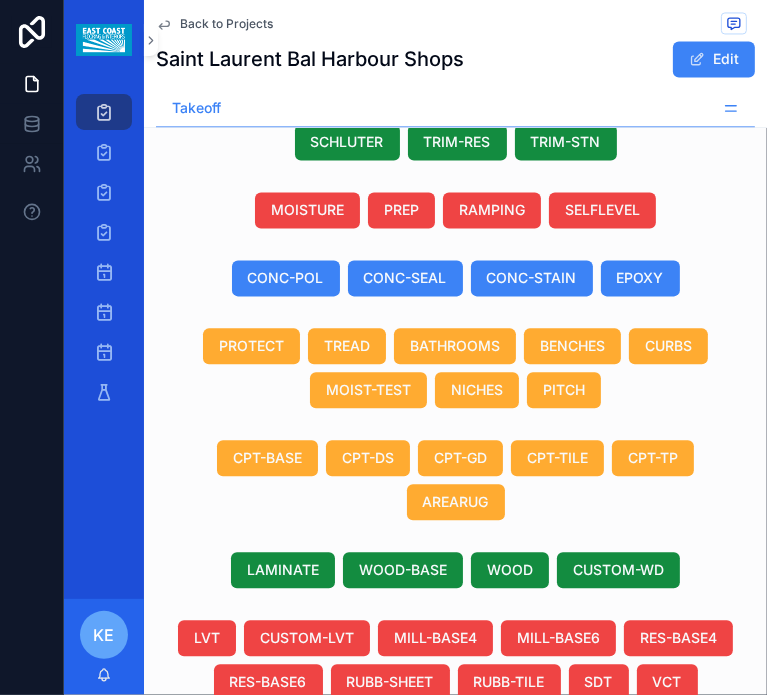 scroll, scrollTop: 33, scrollLeft: 0, axis: vertical 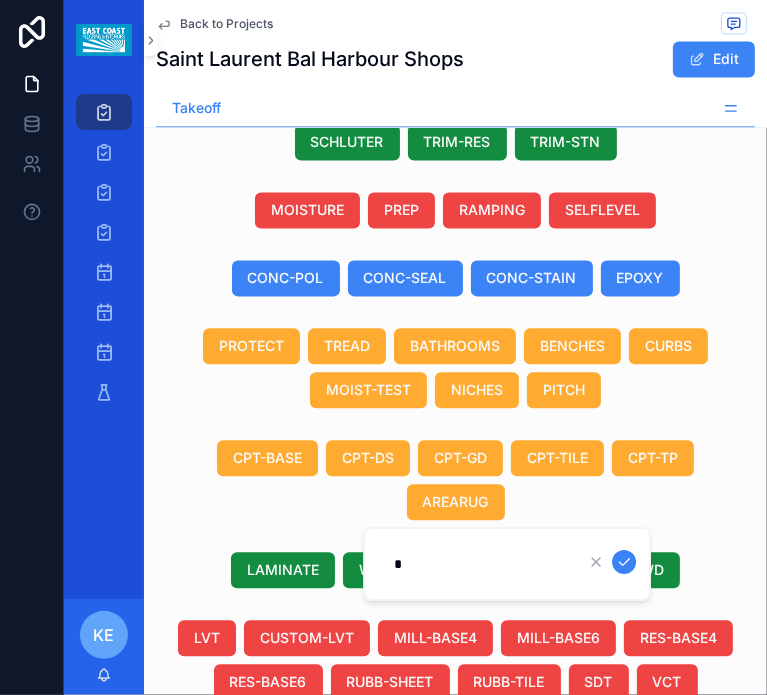 type on "**" 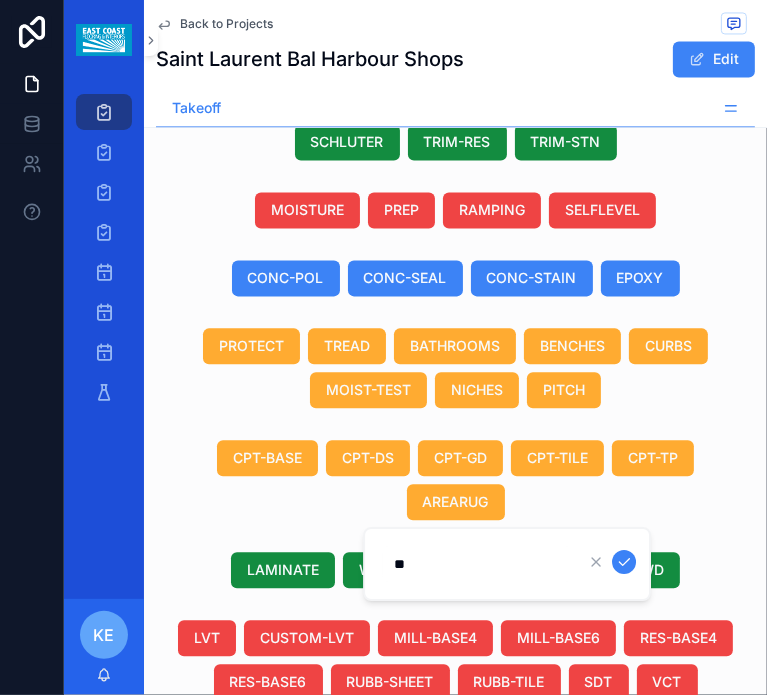 click at bounding box center [624, 562] 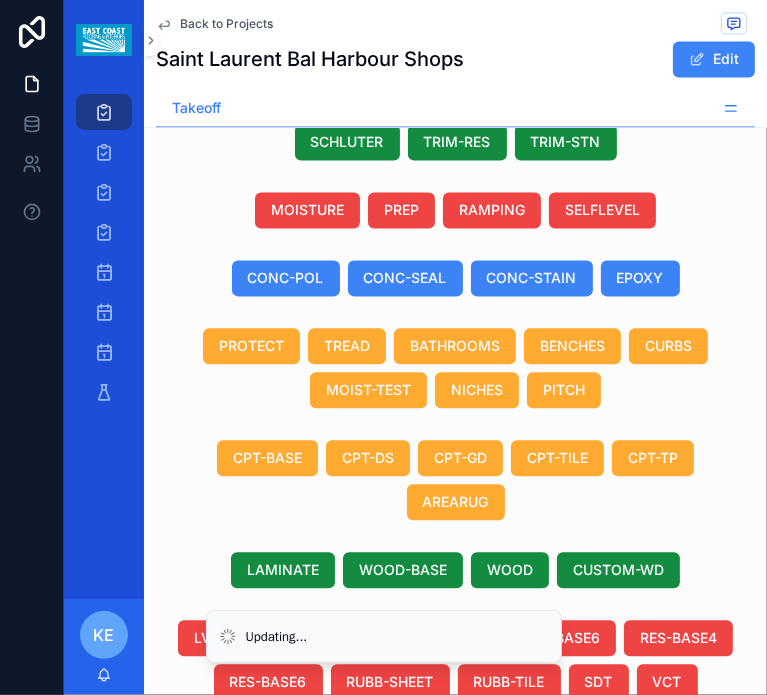 click on "1 1" at bounding box center [434, 1111] 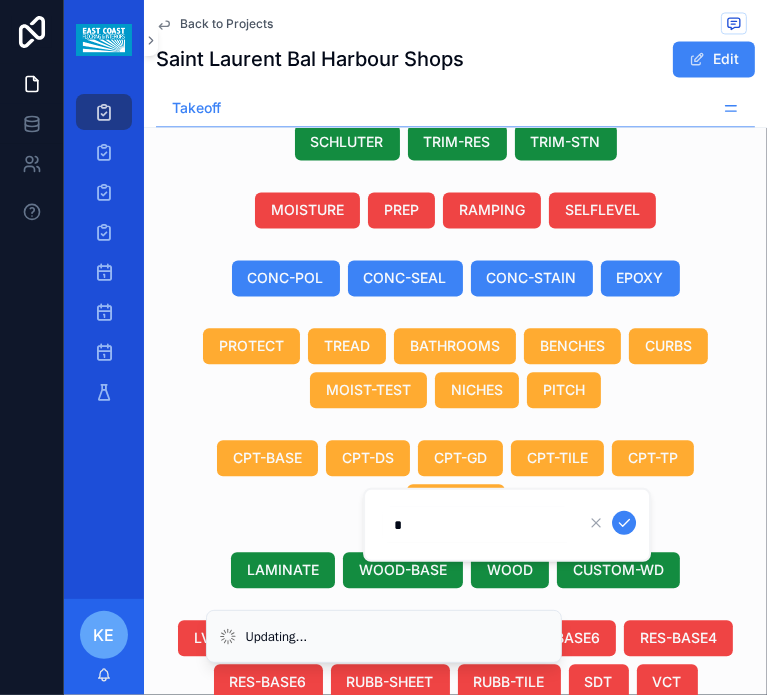 scroll, scrollTop: 0, scrollLeft: 0, axis: both 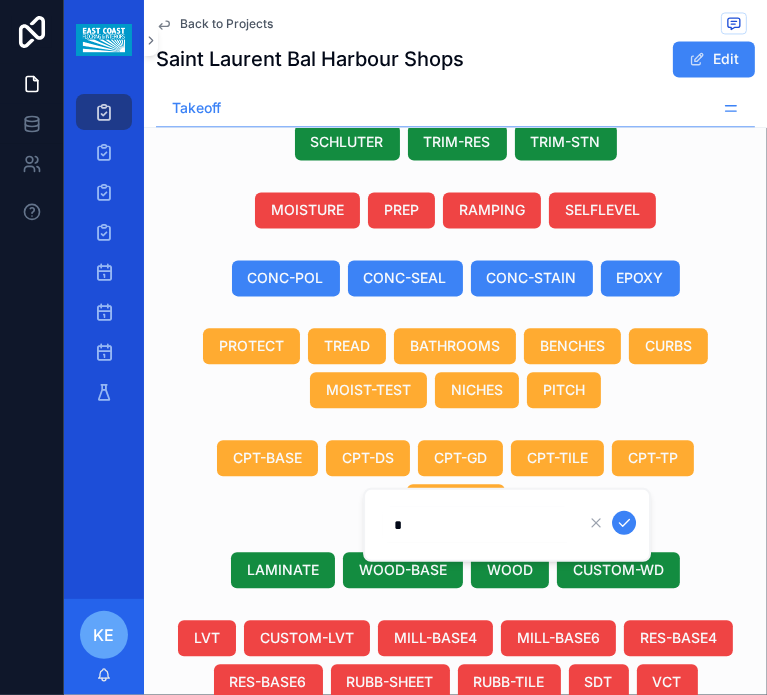 type on "**" 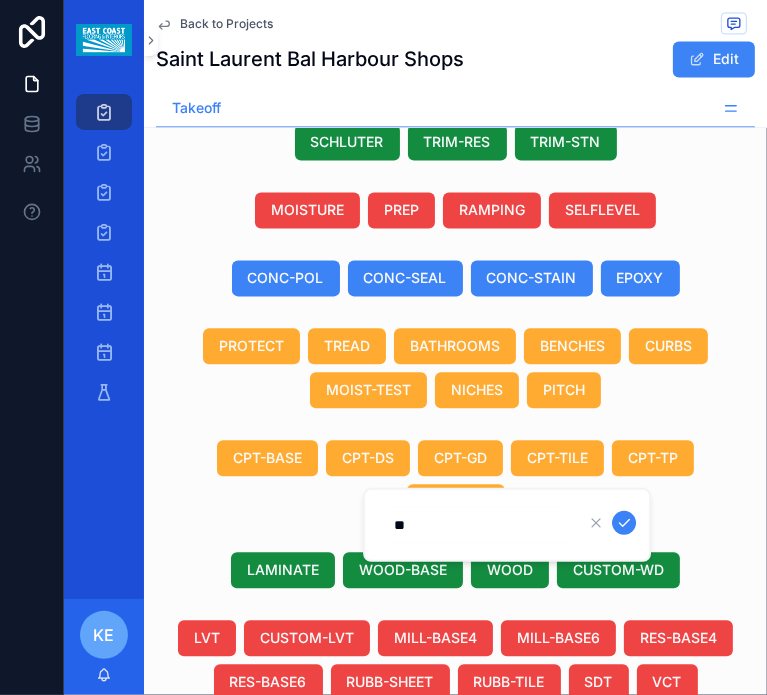 click at bounding box center (624, 523) 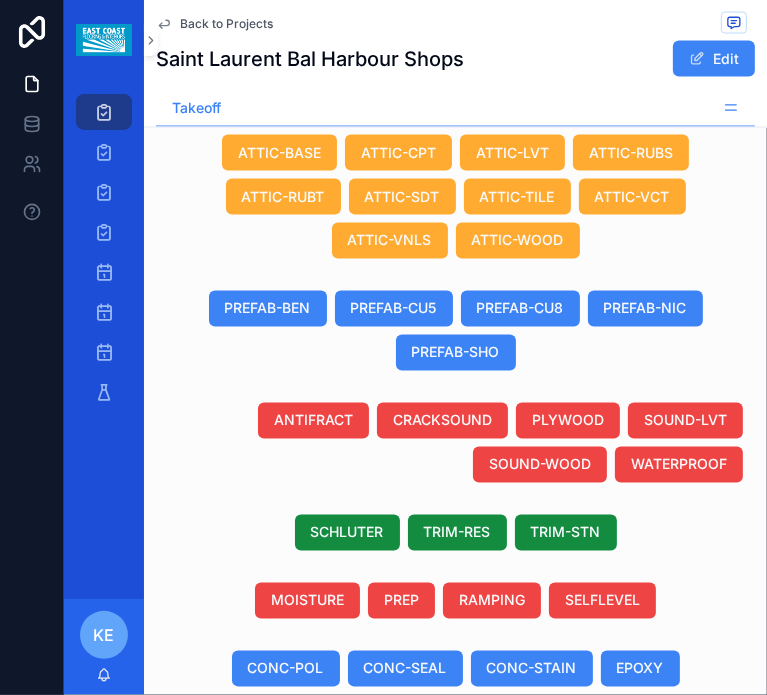 scroll, scrollTop: 1695, scrollLeft: 0, axis: vertical 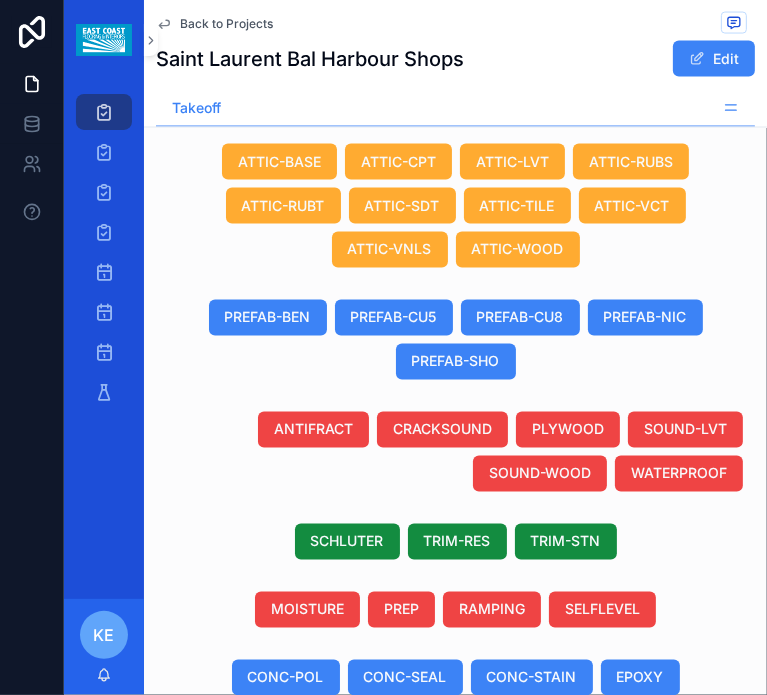 click on "RES-BASE4" at bounding box center [678, 1038] 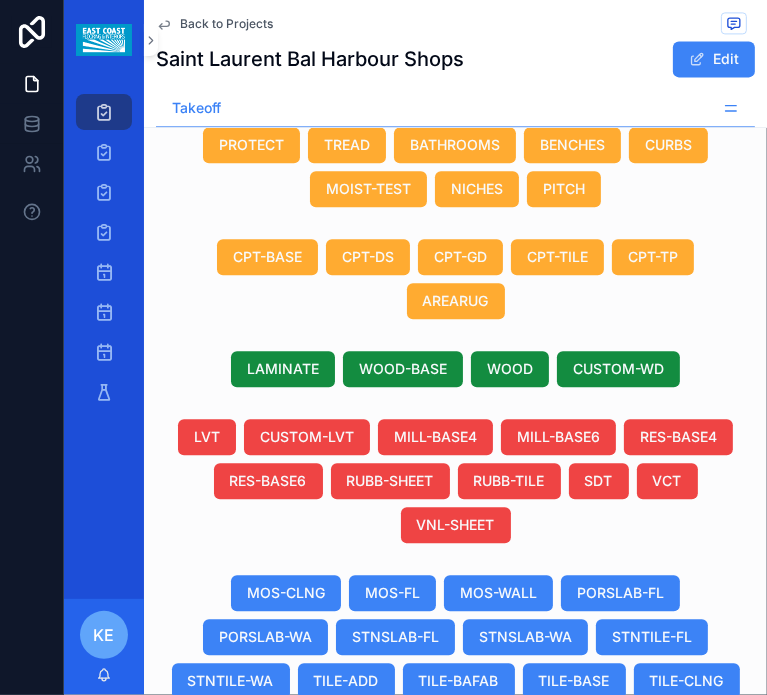 scroll, scrollTop: 2295, scrollLeft: 0, axis: vertical 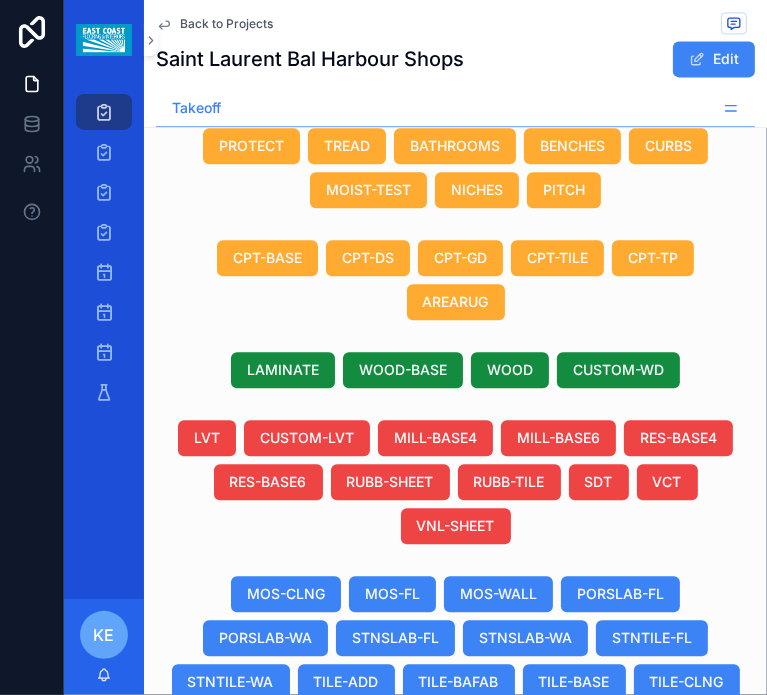 click on "1 1" at bounding box center (434, 944) 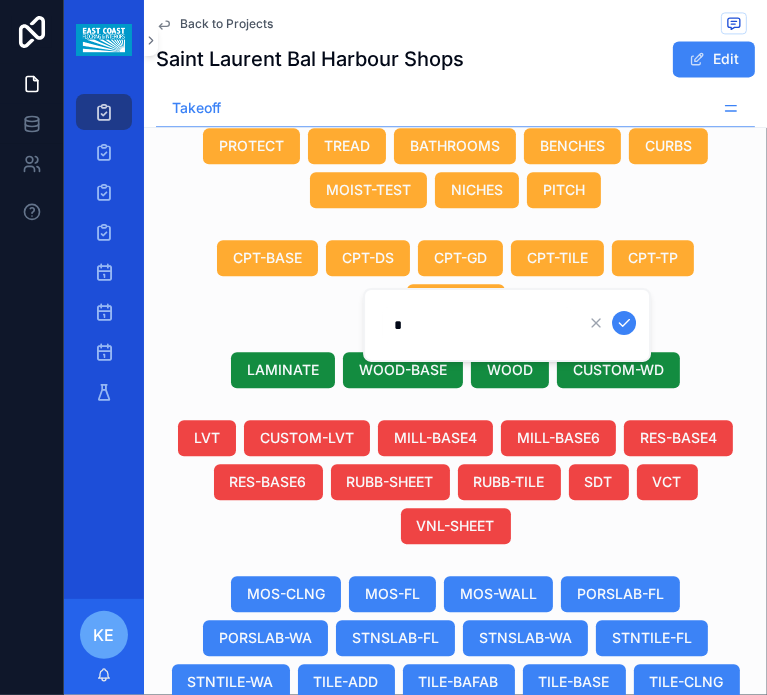 click at bounding box center [455, 843] 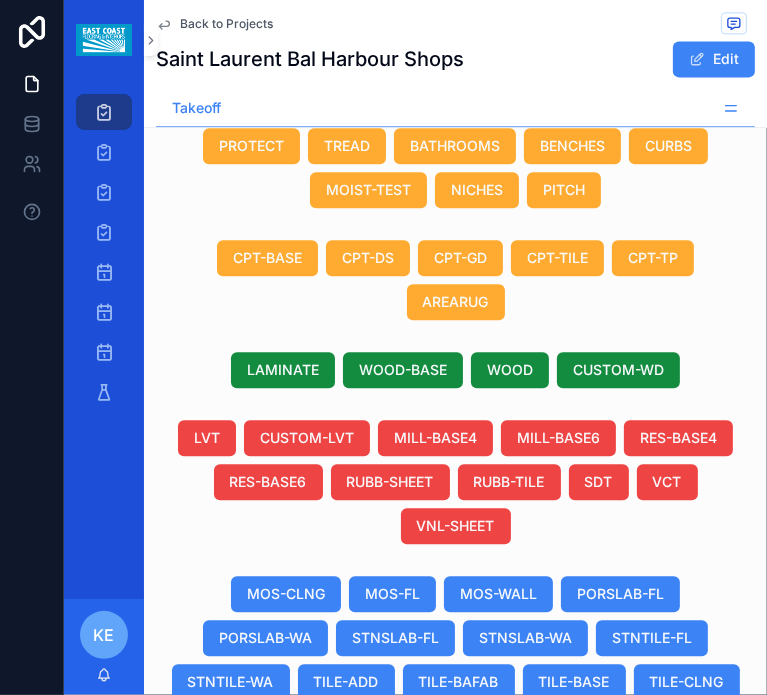 click on "VB" at bounding box center (584, 944) 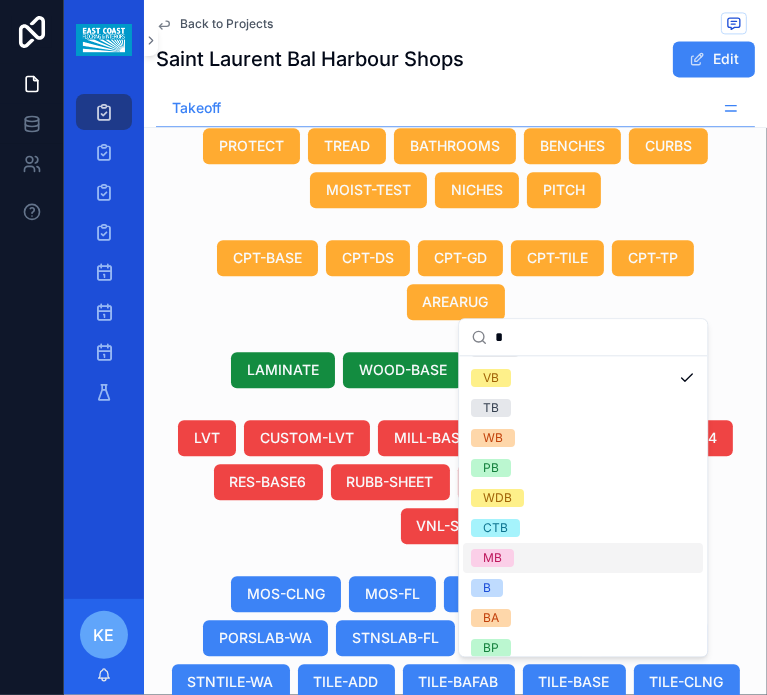 scroll, scrollTop: 188, scrollLeft: 0, axis: vertical 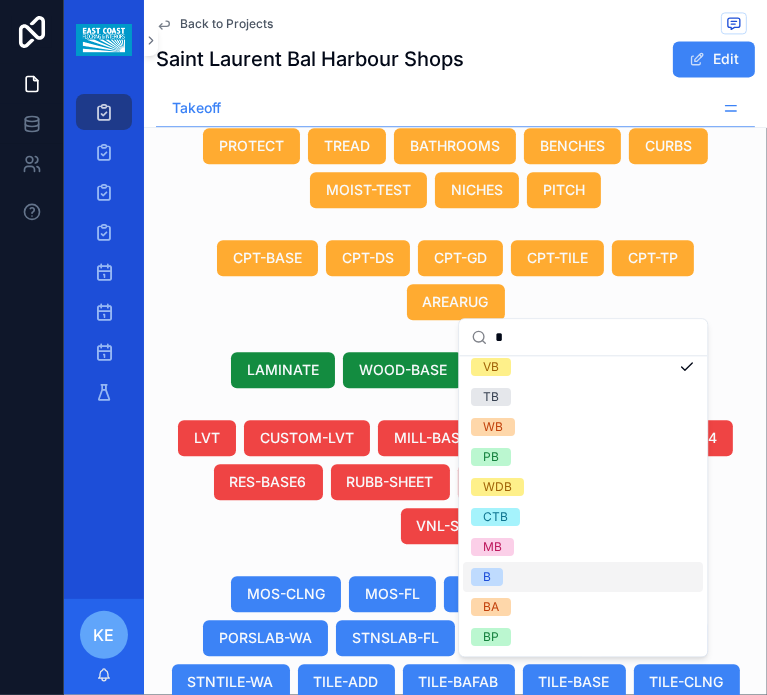 type on "*" 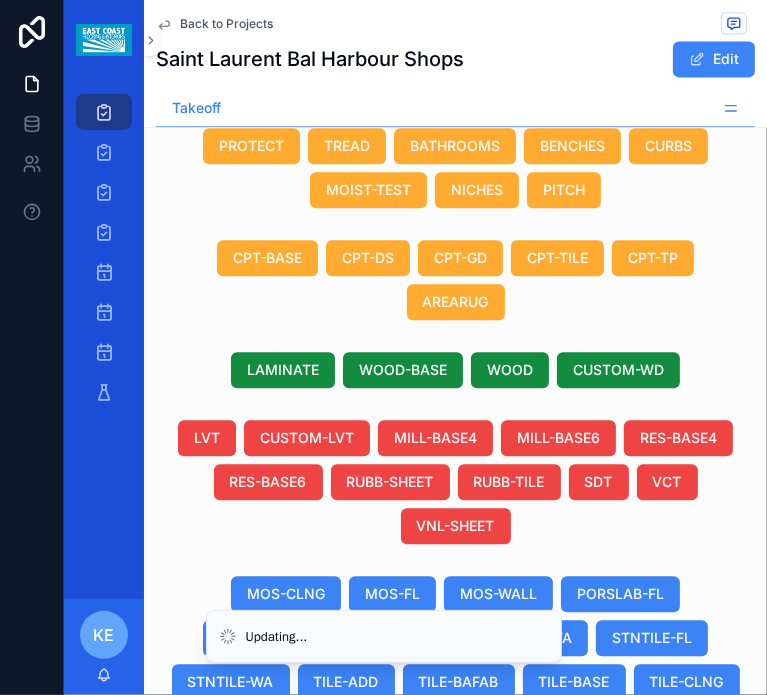 click on "1 1" at bounding box center [434, 944] 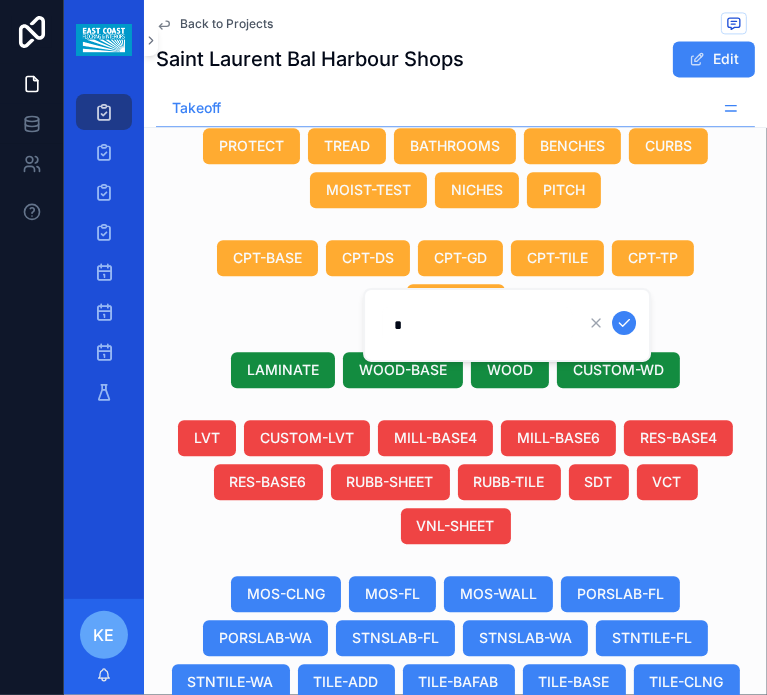 type on "**" 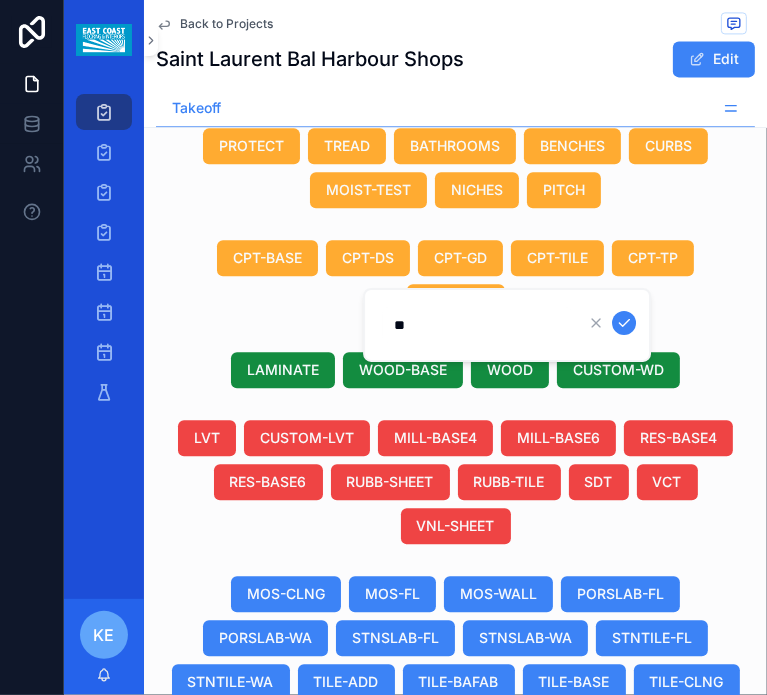 click at bounding box center (624, 323) 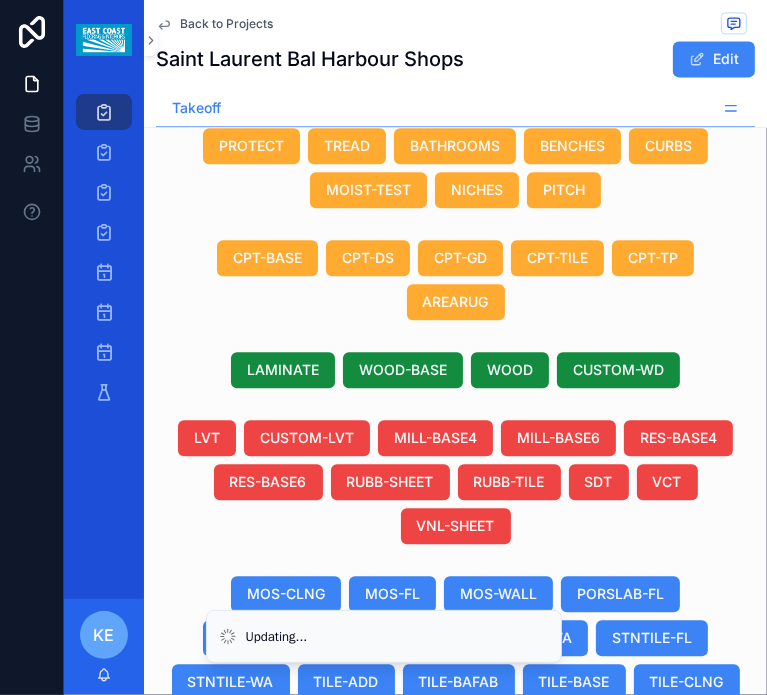 scroll, scrollTop: 260, scrollLeft: 0, axis: vertical 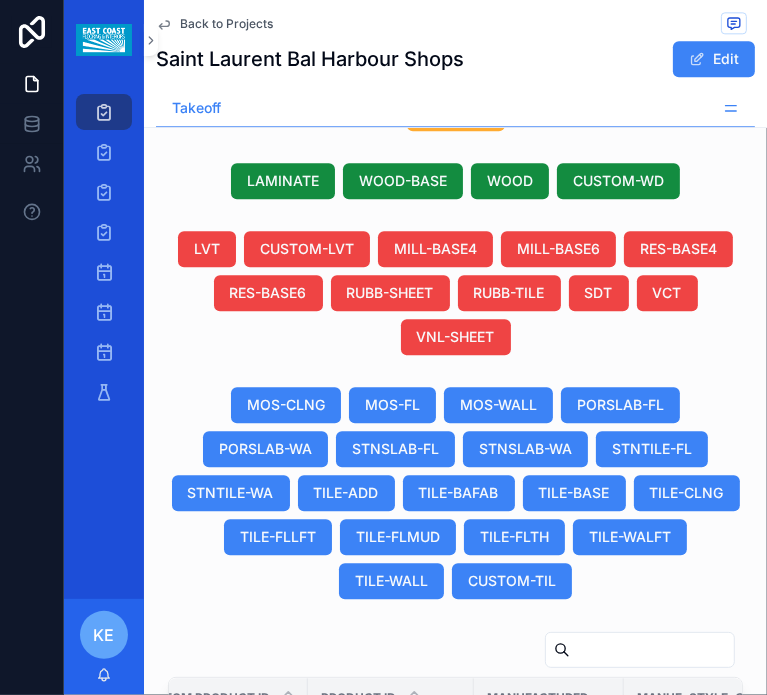 click on "CP-01 Area Rug" at bounding box center (365, 1124) 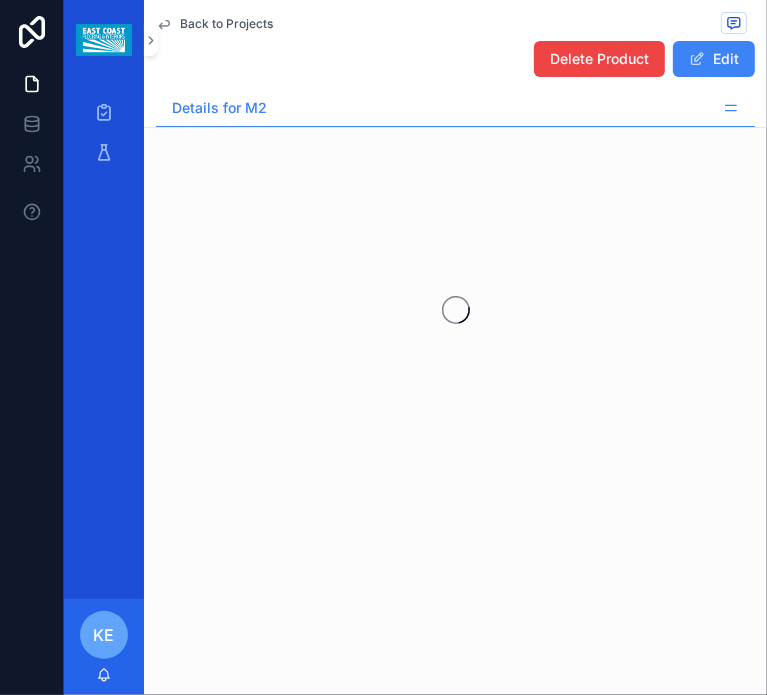 scroll, scrollTop: 0, scrollLeft: 0, axis: both 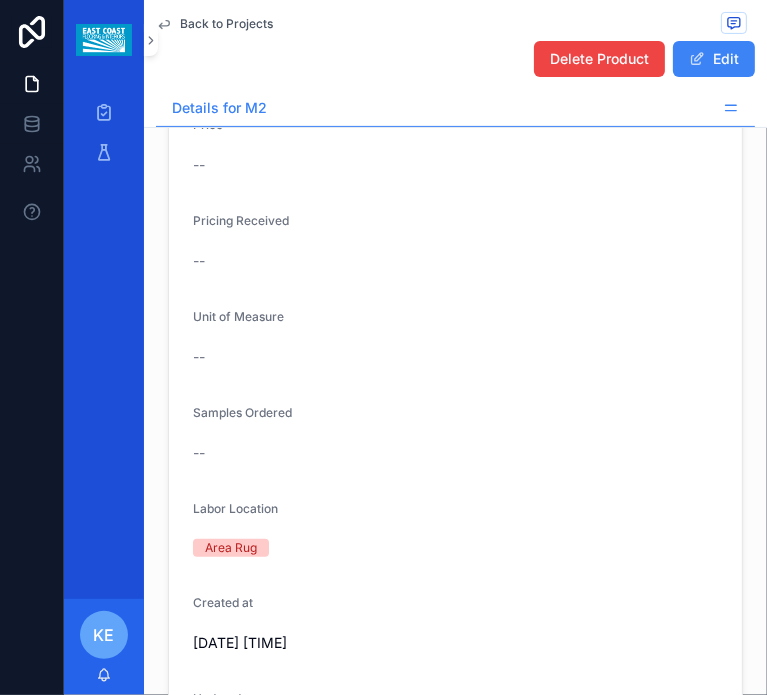 click on "CP-01 Area Rug" at bounding box center [455, 2179] 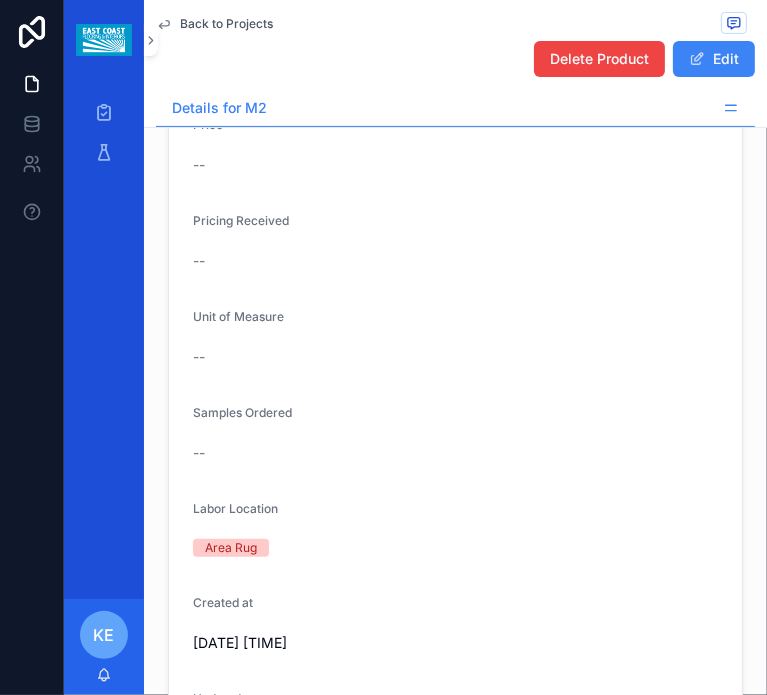 drag, startPoint x: 564, startPoint y: 329, endPoint x: 452, endPoint y: 331, distance: 112.01785 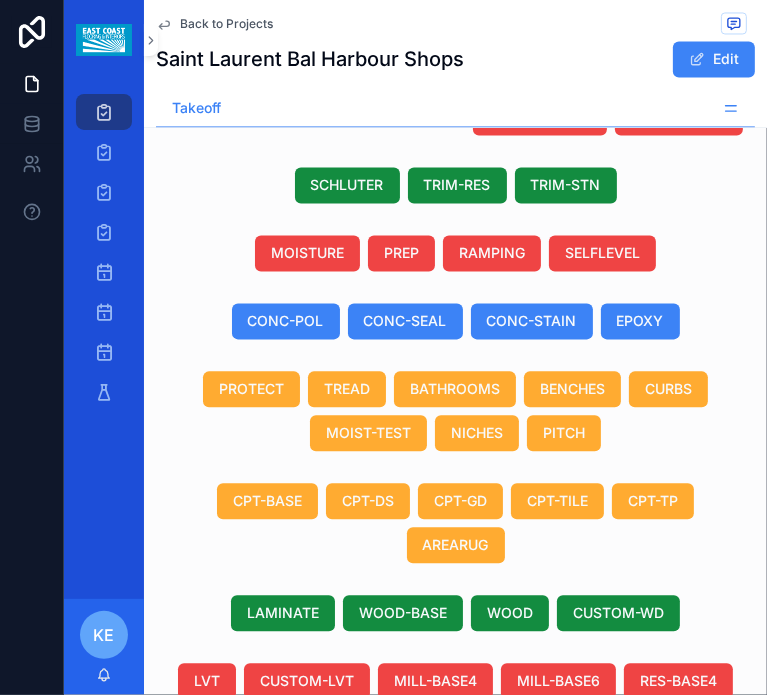 scroll, scrollTop: 2484, scrollLeft: 0, axis: vertical 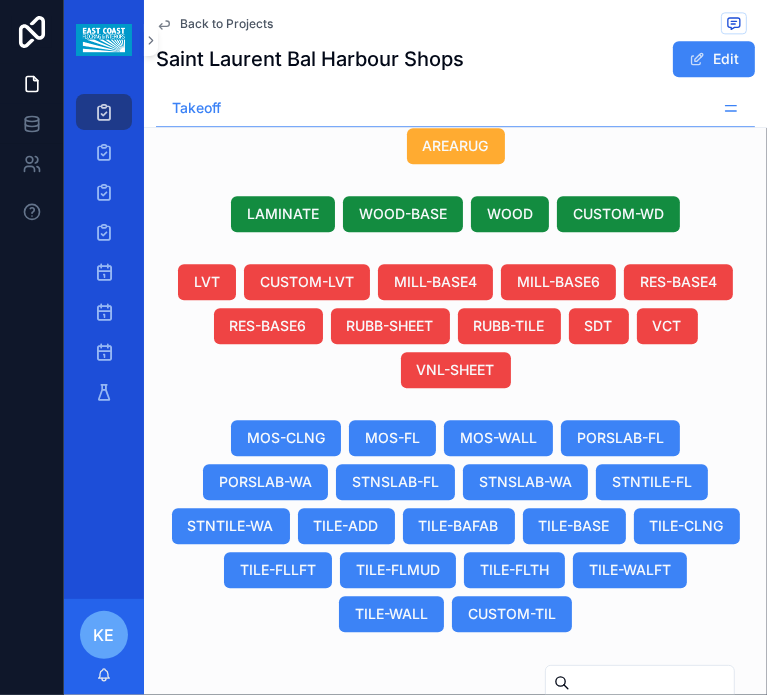 drag, startPoint x: 530, startPoint y: 295, endPoint x: 445, endPoint y: 302, distance: 85.28775 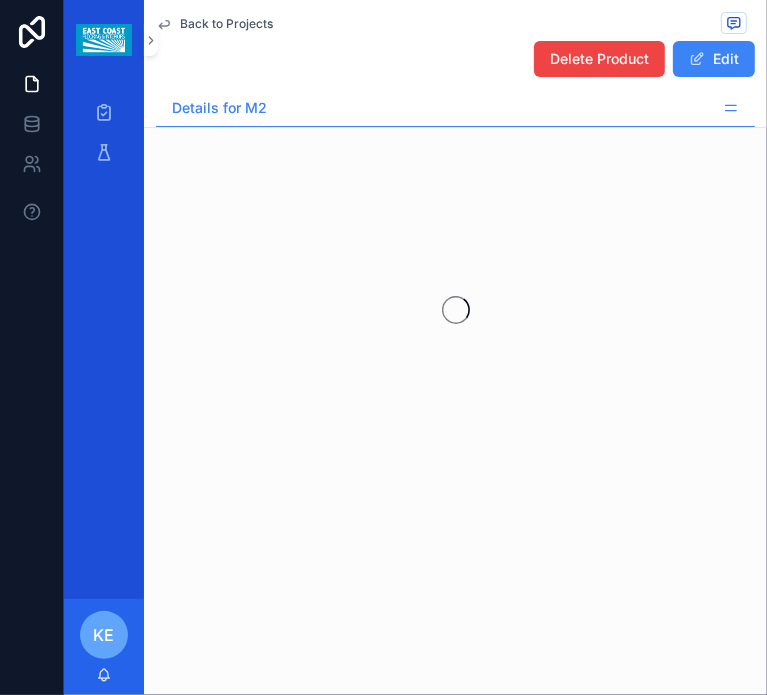 scroll, scrollTop: 0, scrollLeft: 0, axis: both 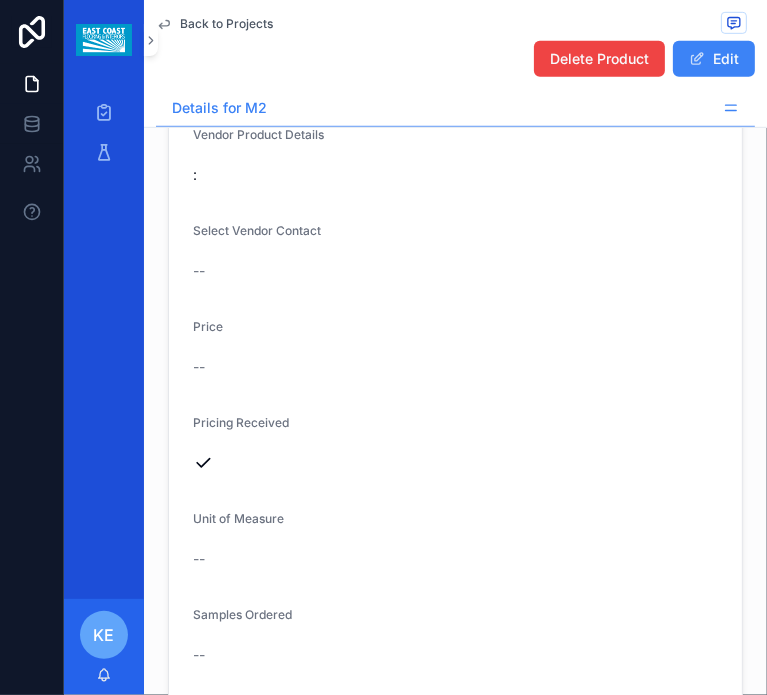 drag, startPoint x: 650, startPoint y: 327, endPoint x: 470, endPoint y: 337, distance: 180.27756 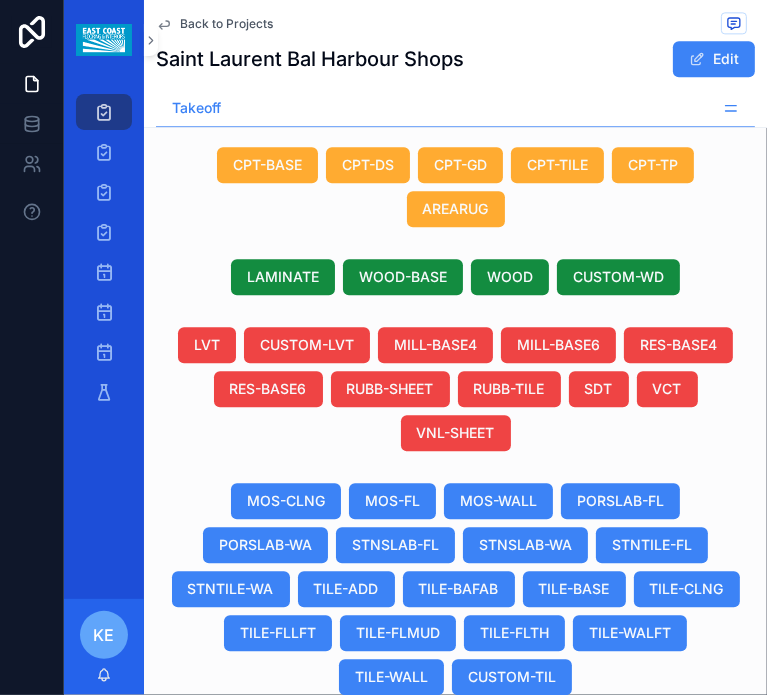 scroll, scrollTop: 2384, scrollLeft: 0, axis: vertical 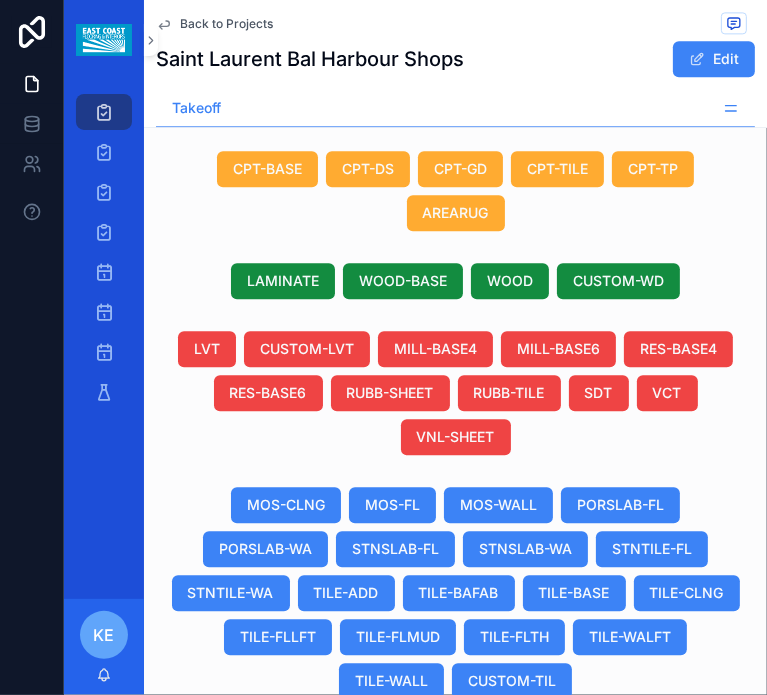 click at bounding box center (205, 928) 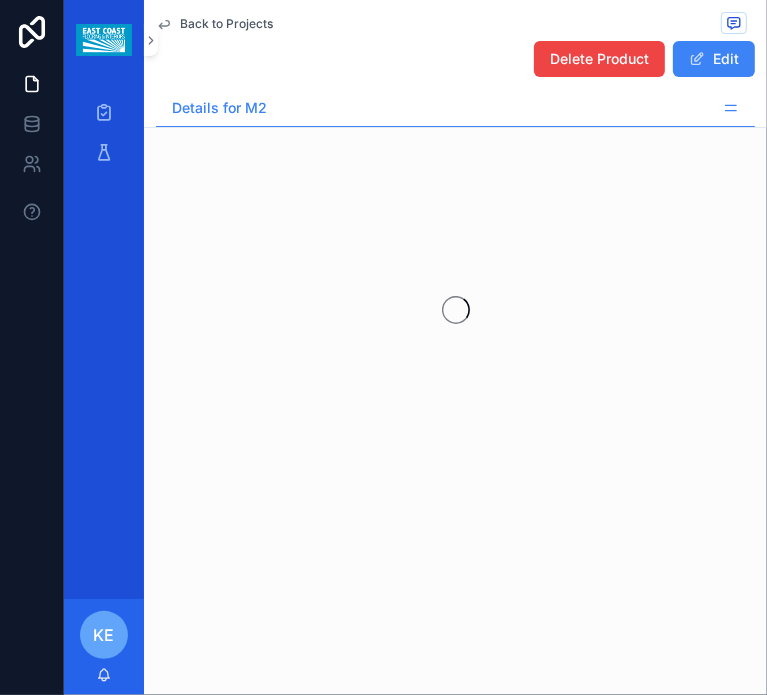 scroll, scrollTop: 0, scrollLeft: 0, axis: both 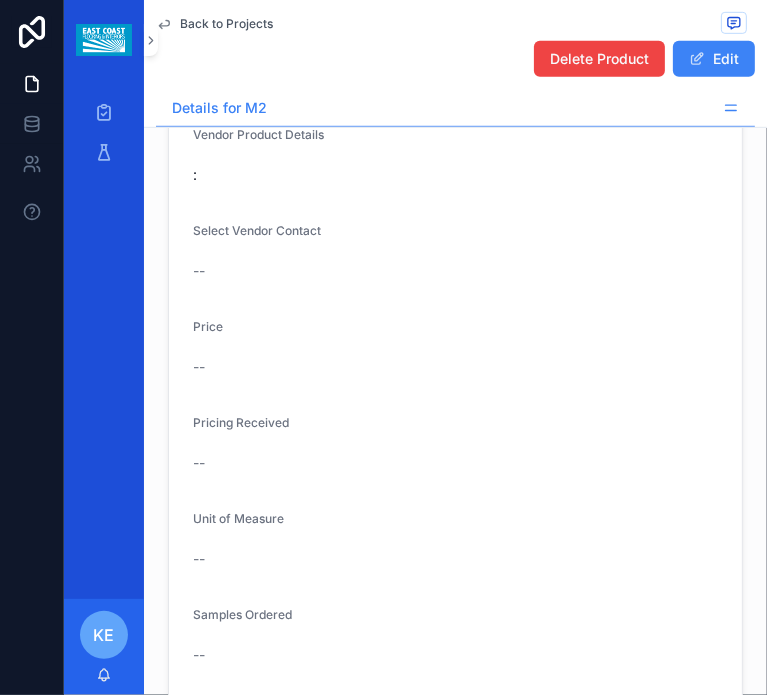 drag, startPoint x: 563, startPoint y: 323, endPoint x: 453, endPoint y: 342, distance: 111.62885 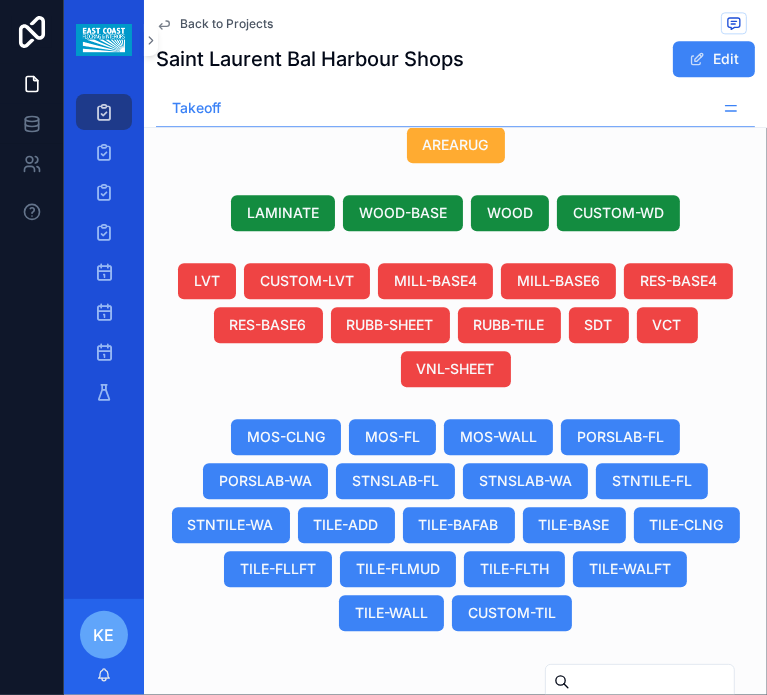scroll, scrollTop: 2451, scrollLeft: 0, axis: vertical 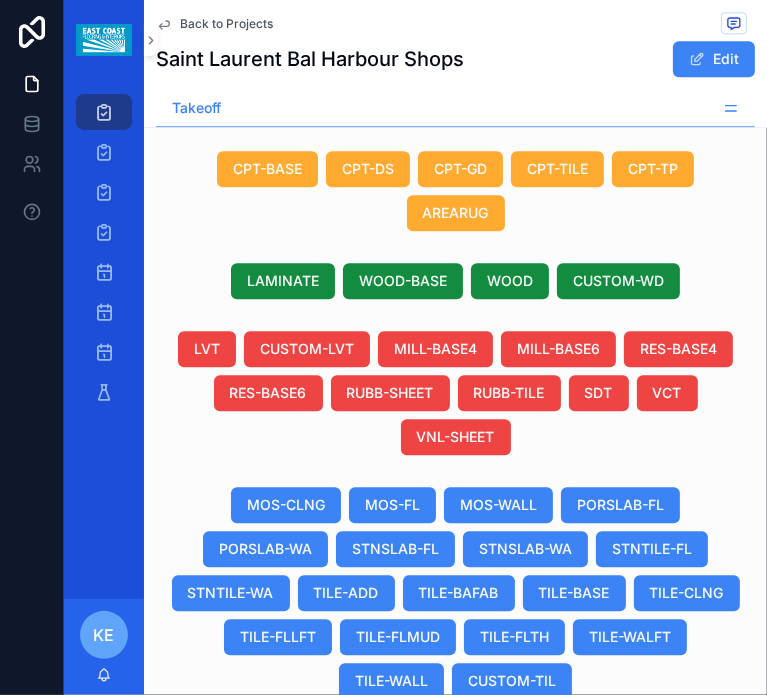 click on "02 02" at bounding box center [314, 855] 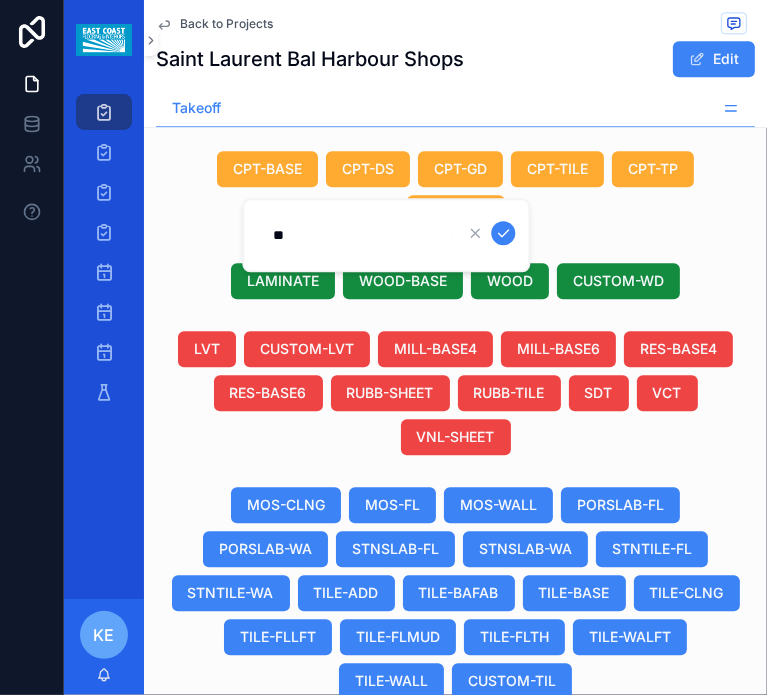 click at bounding box center [170, 855] 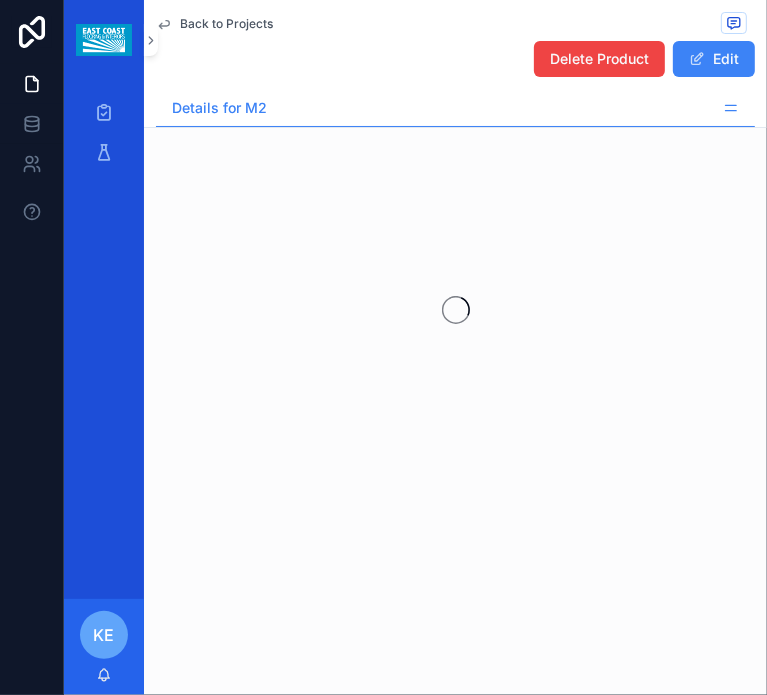 scroll, scrollTop: 0, scrollLeft: 0, axis: both 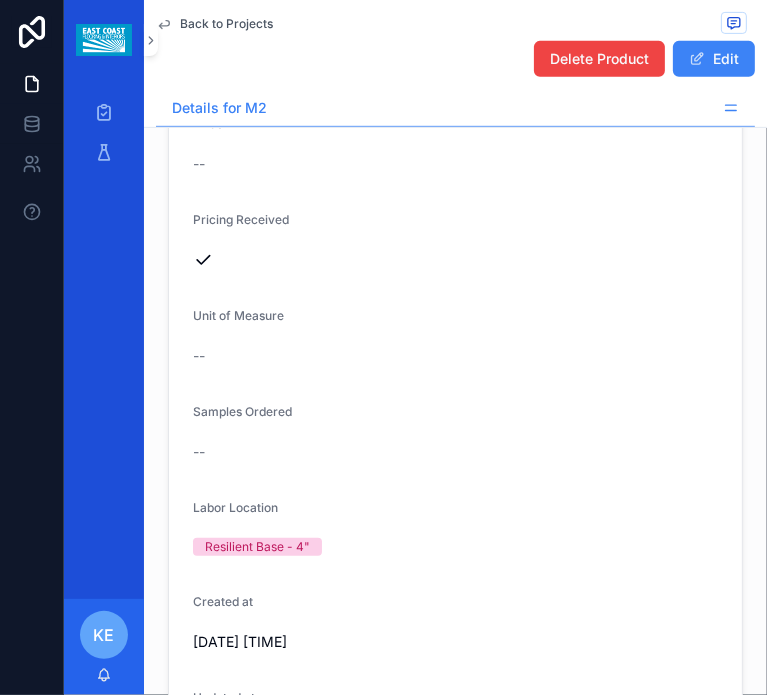drag, startPoint x: 632, startPoint y: 321, endPoint x: 458, endPoint y: 341, distance: 175.14566 